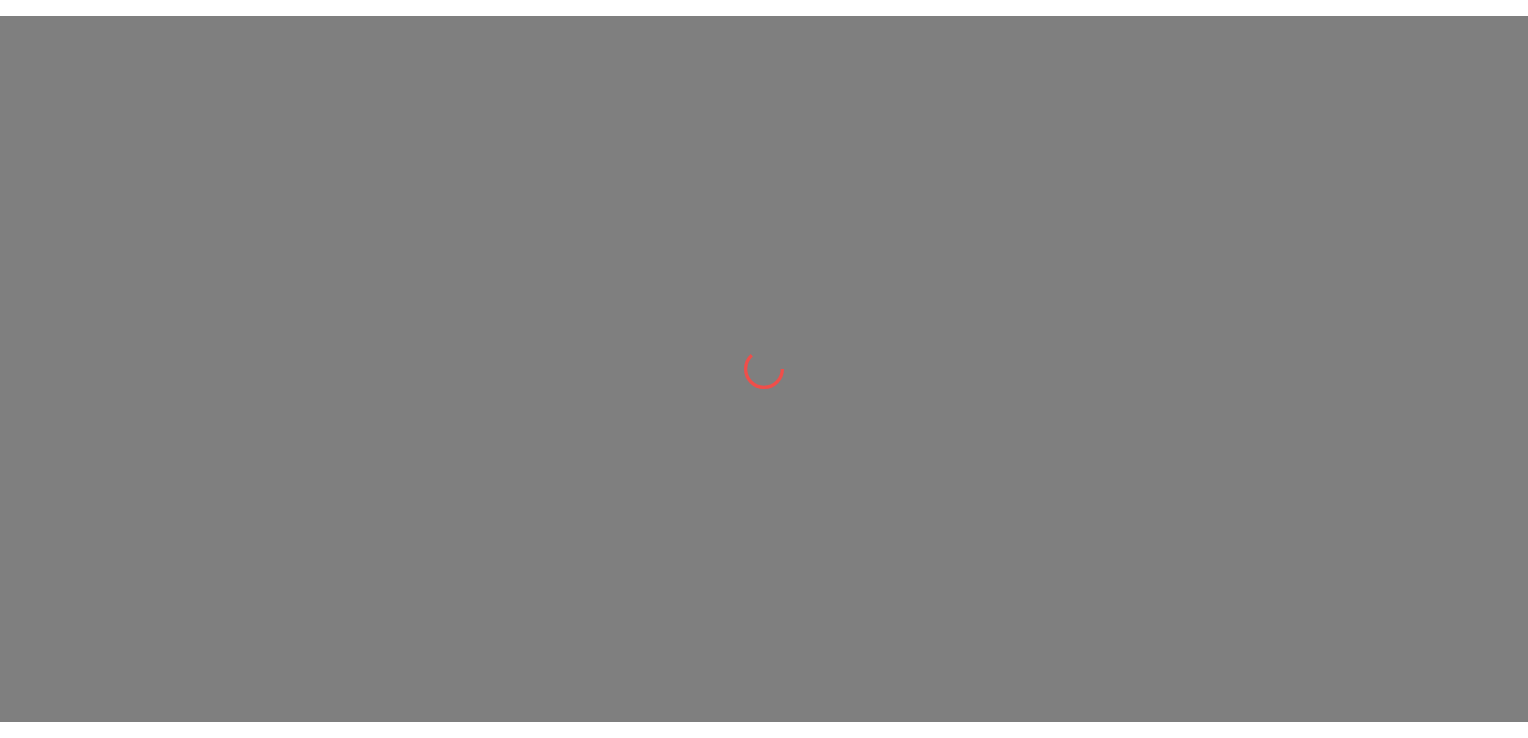 scroll, scrollTop: 0, scrollLeft: 0, axis: both 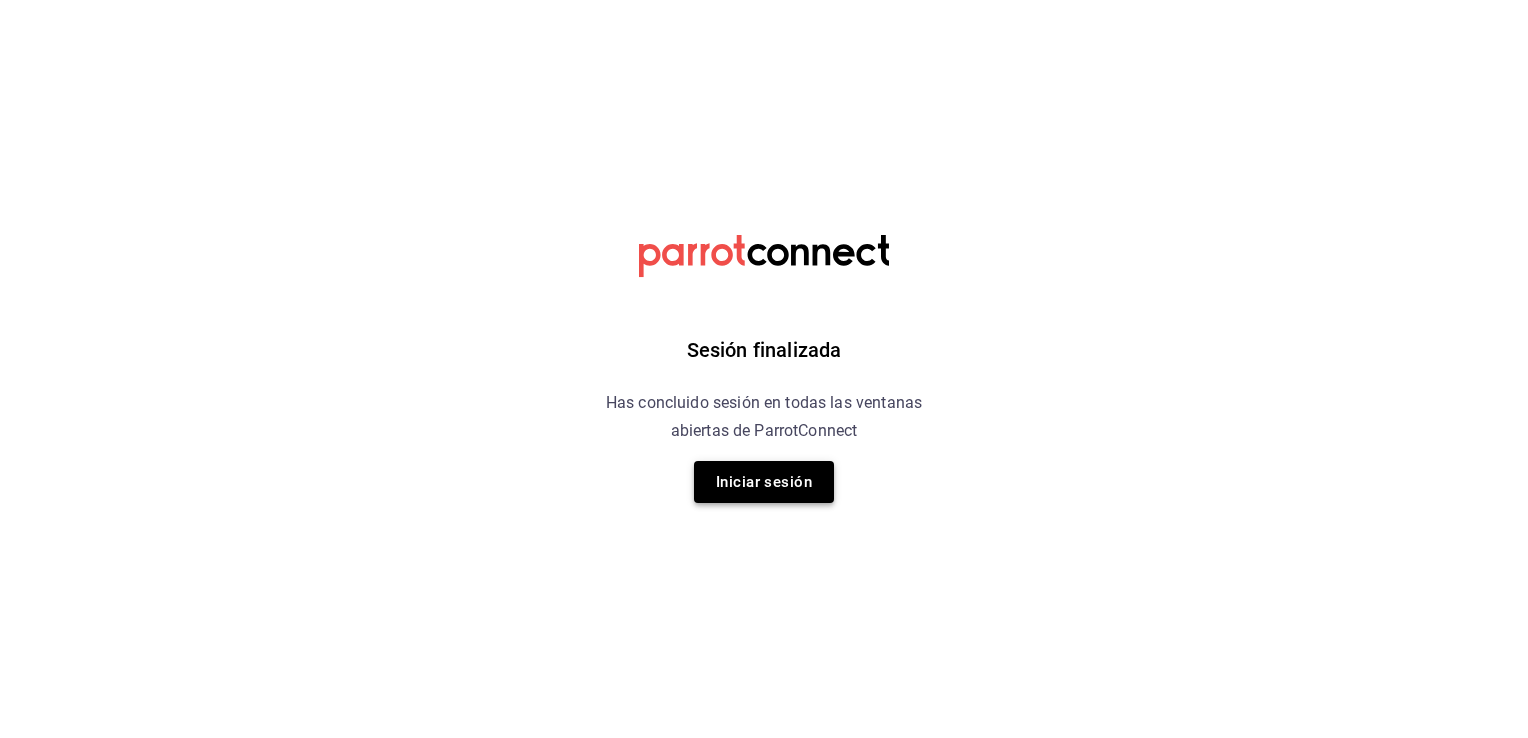 click on "Iniciar sesión" at bounding box center (764, 482) 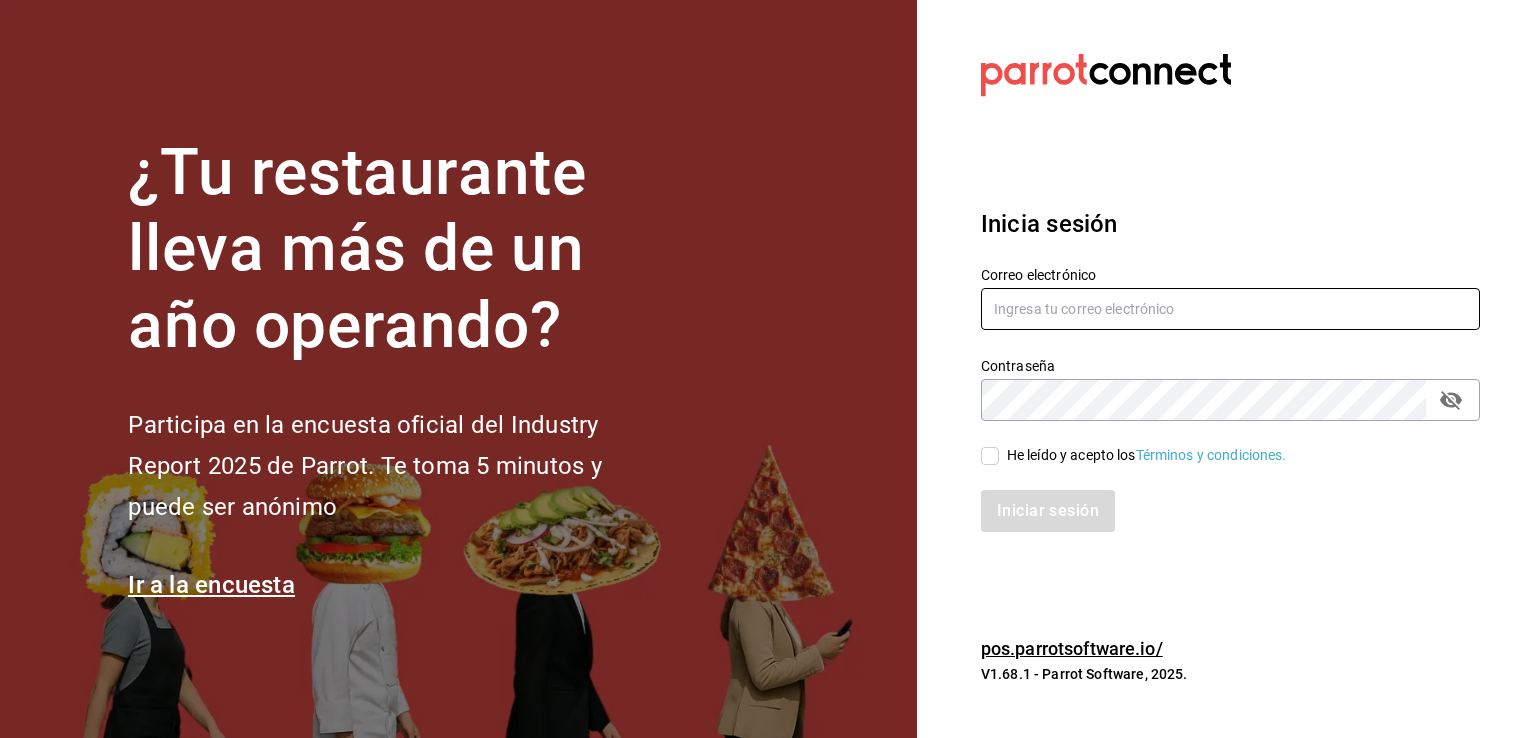 type on "[EMAIL]" 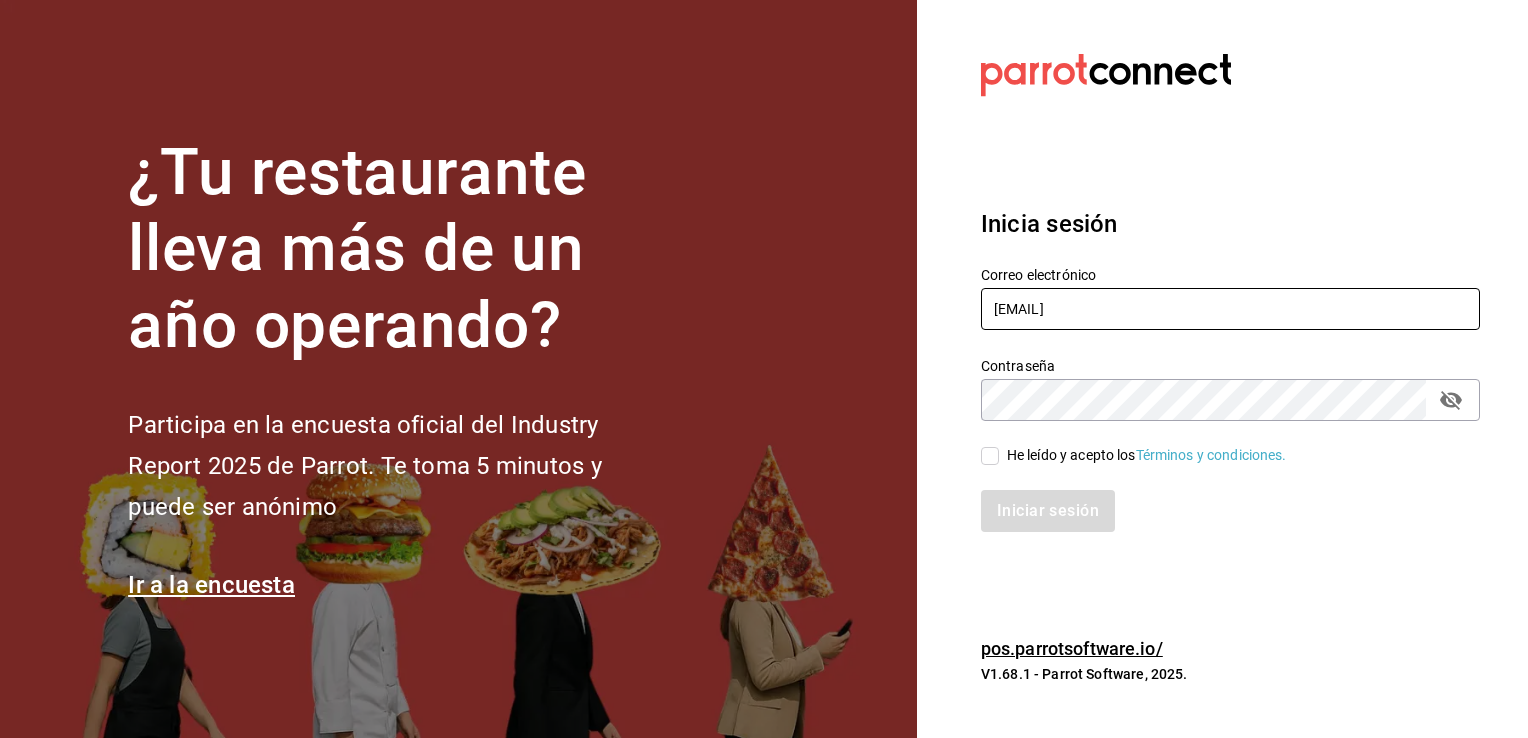 click on "[EMAIL]" at bounding box center [1230, 309] 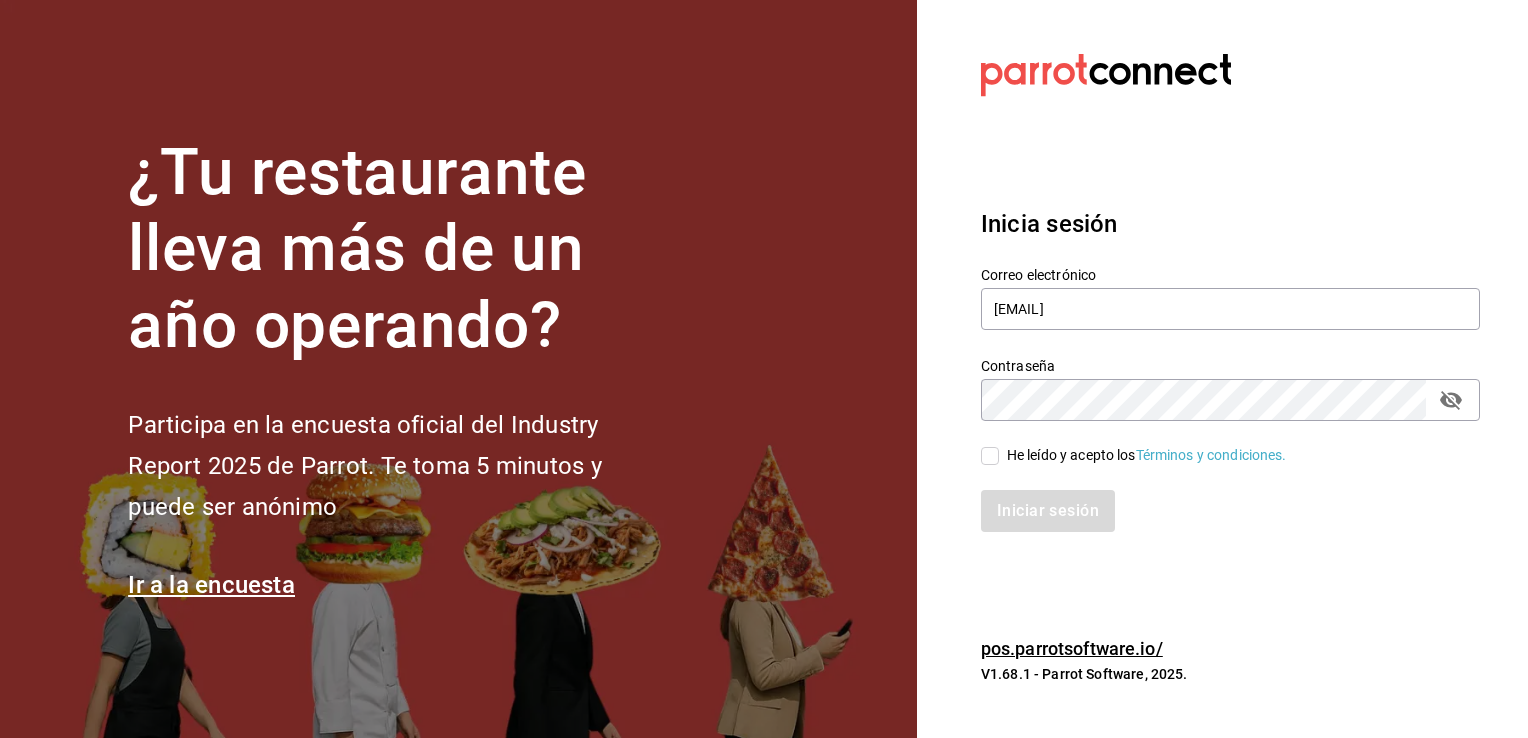 drag, startPoint x: 985, startPoint y: 449, endPoint x: 1000, endPoint y: 465, distance: 21.931713 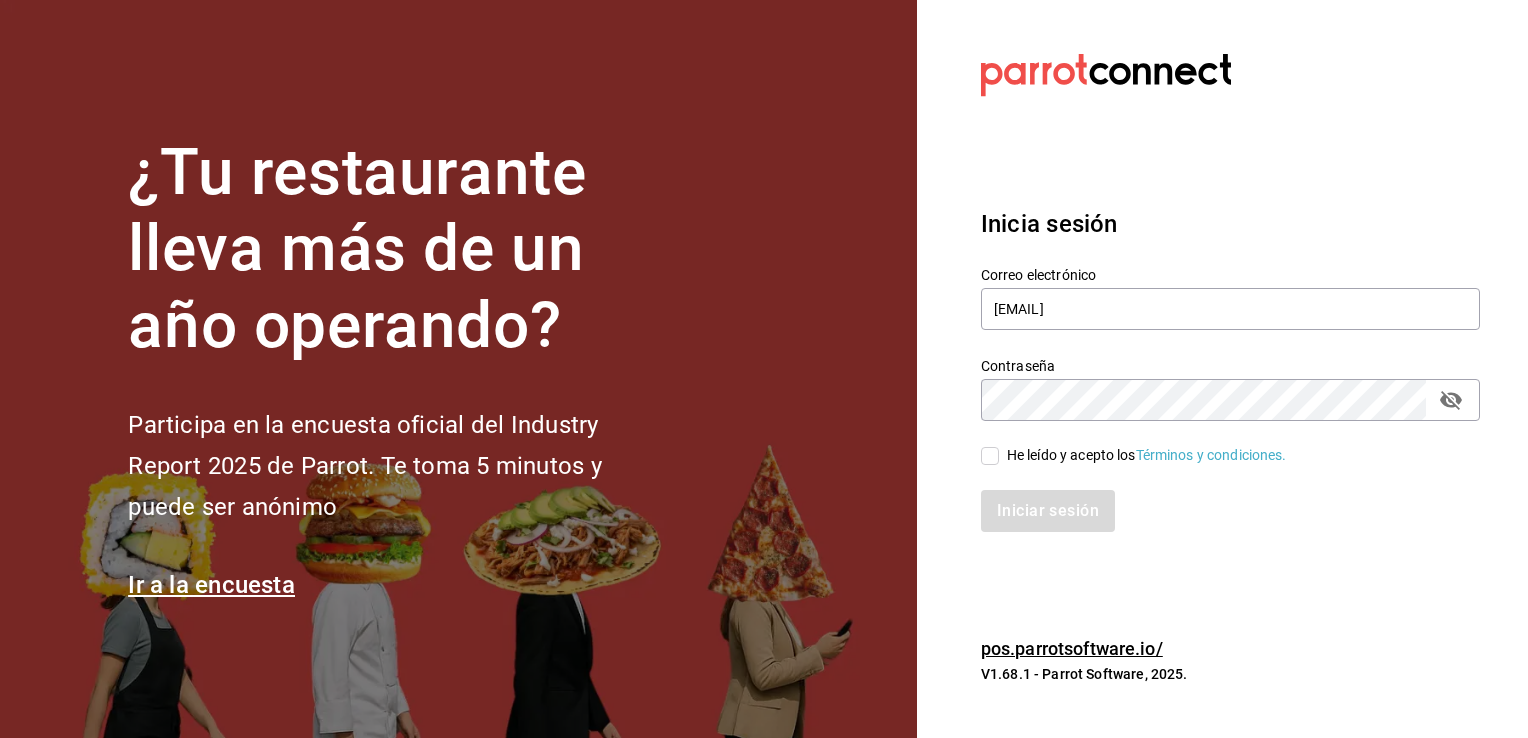 checkbox on "true" 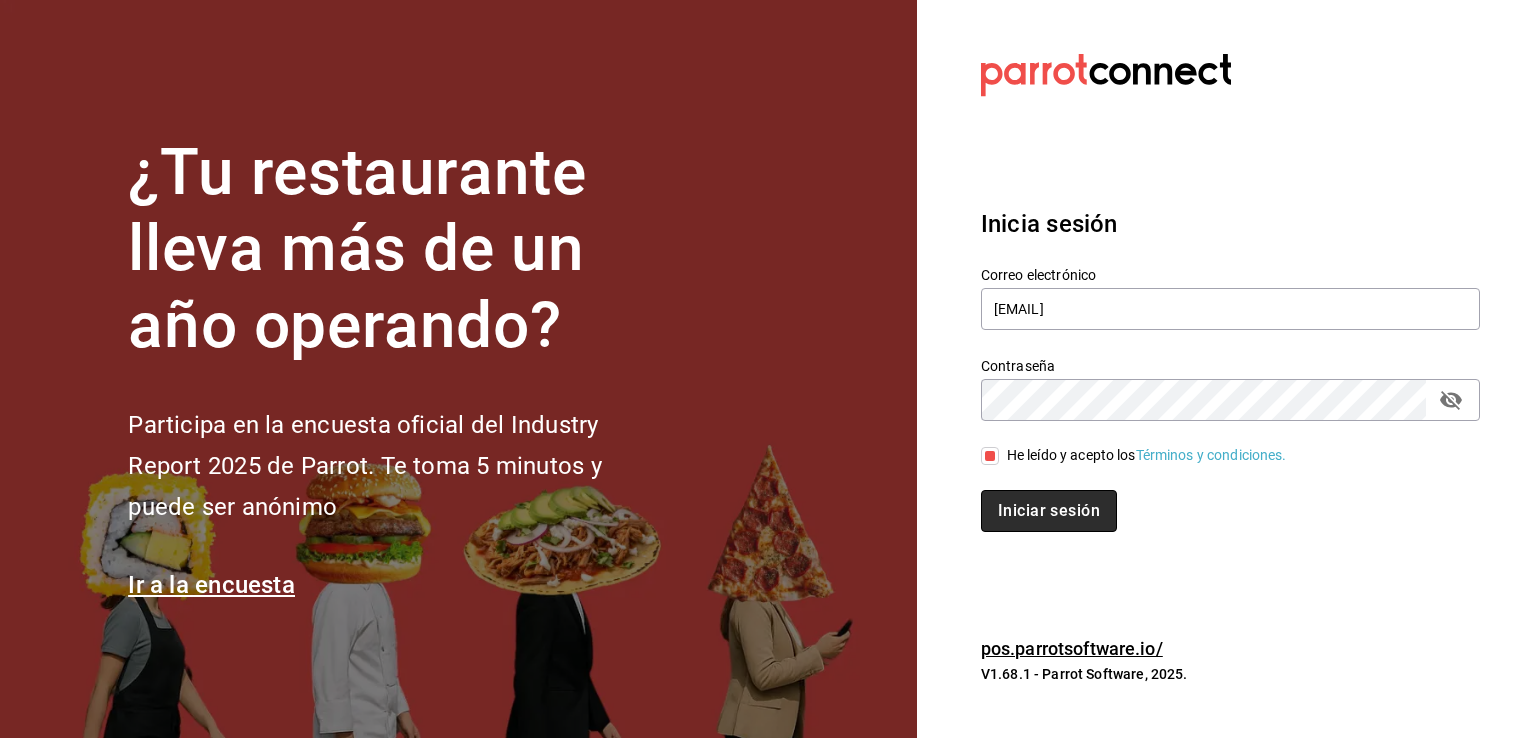 click on "Iniciar sesión" at bounding box center [1049, 511] 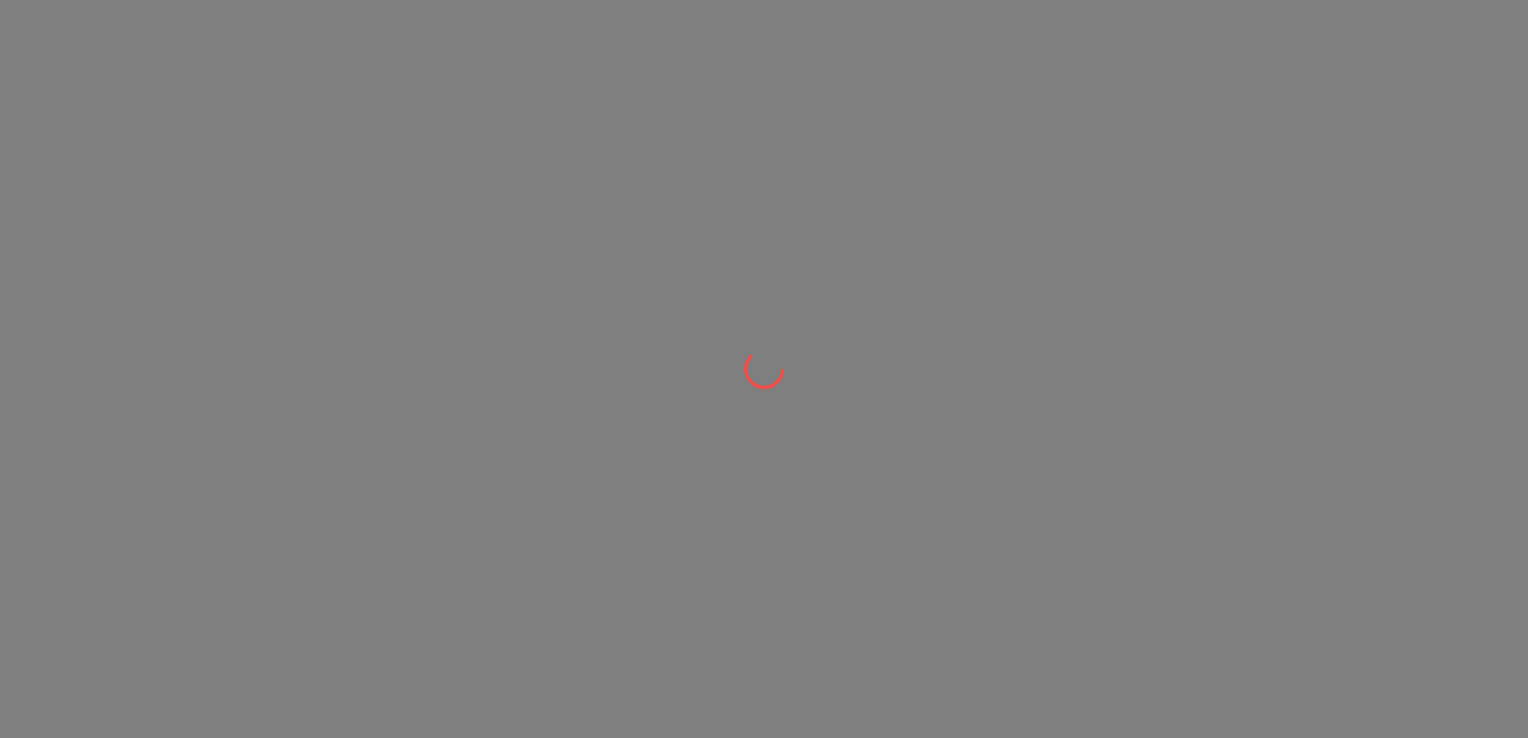 scroll, scrollTop: 0, scrollLeft: 0, axis: both 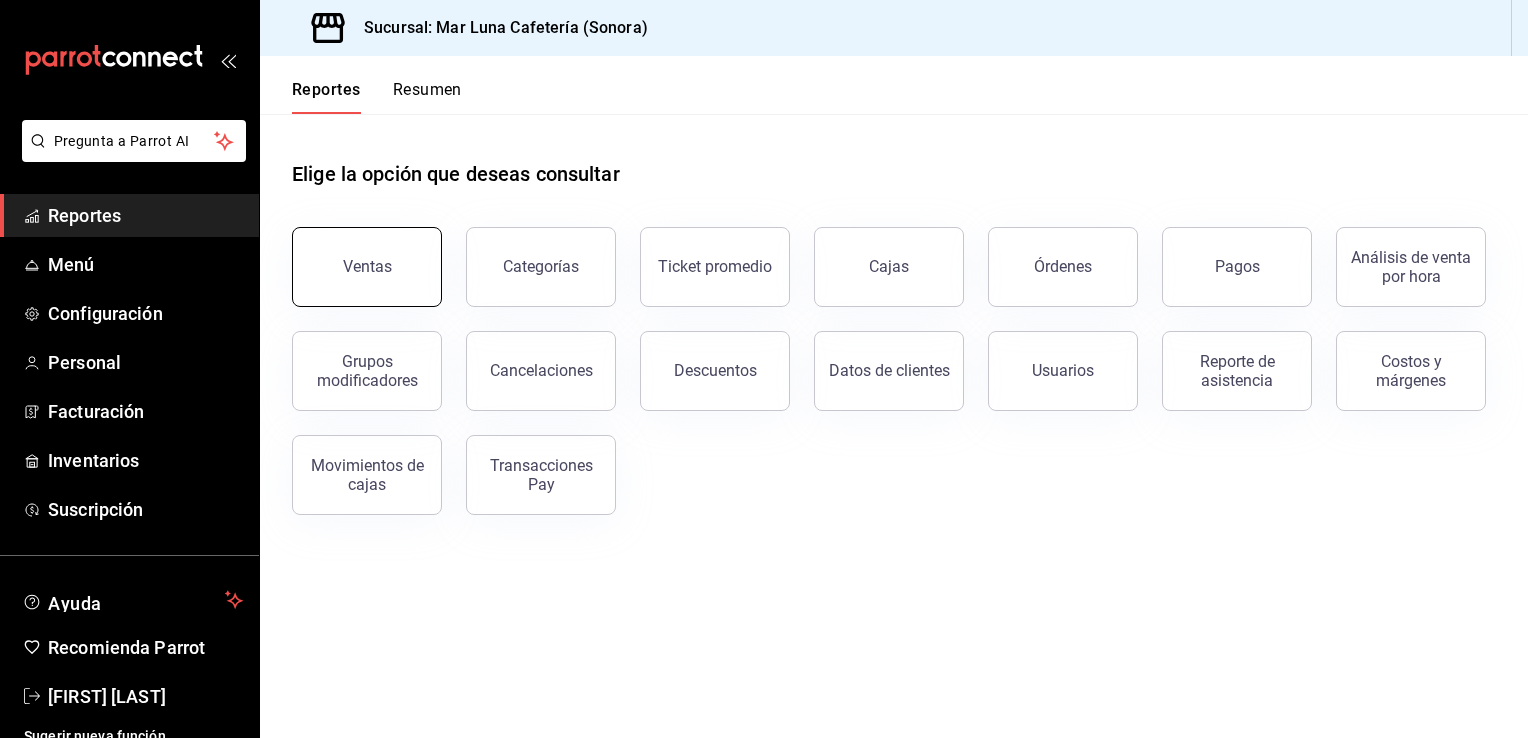 click on "Ventas" at bounding box center [367, 267] 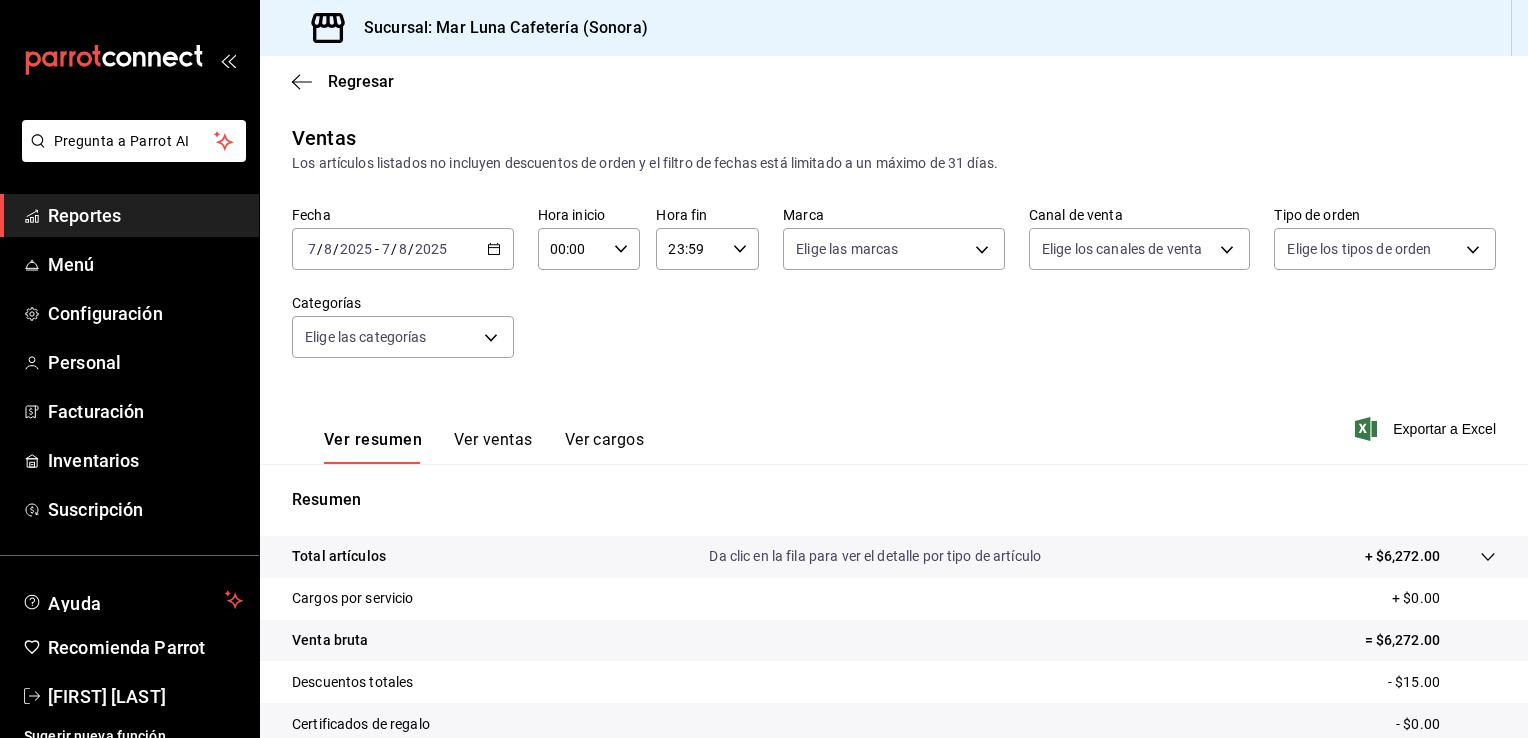 click 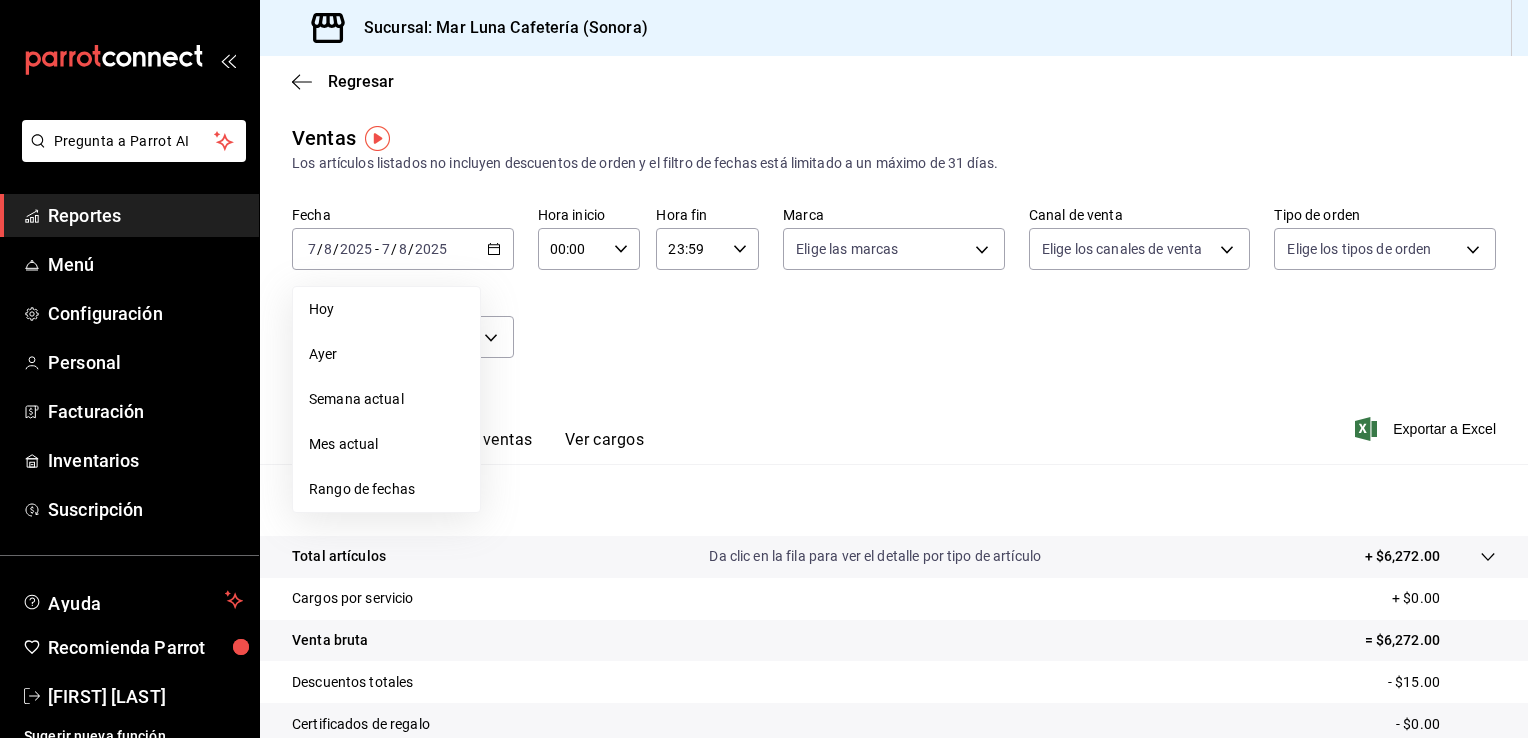 click on "Semana actual" at bounding box center (386, 399) 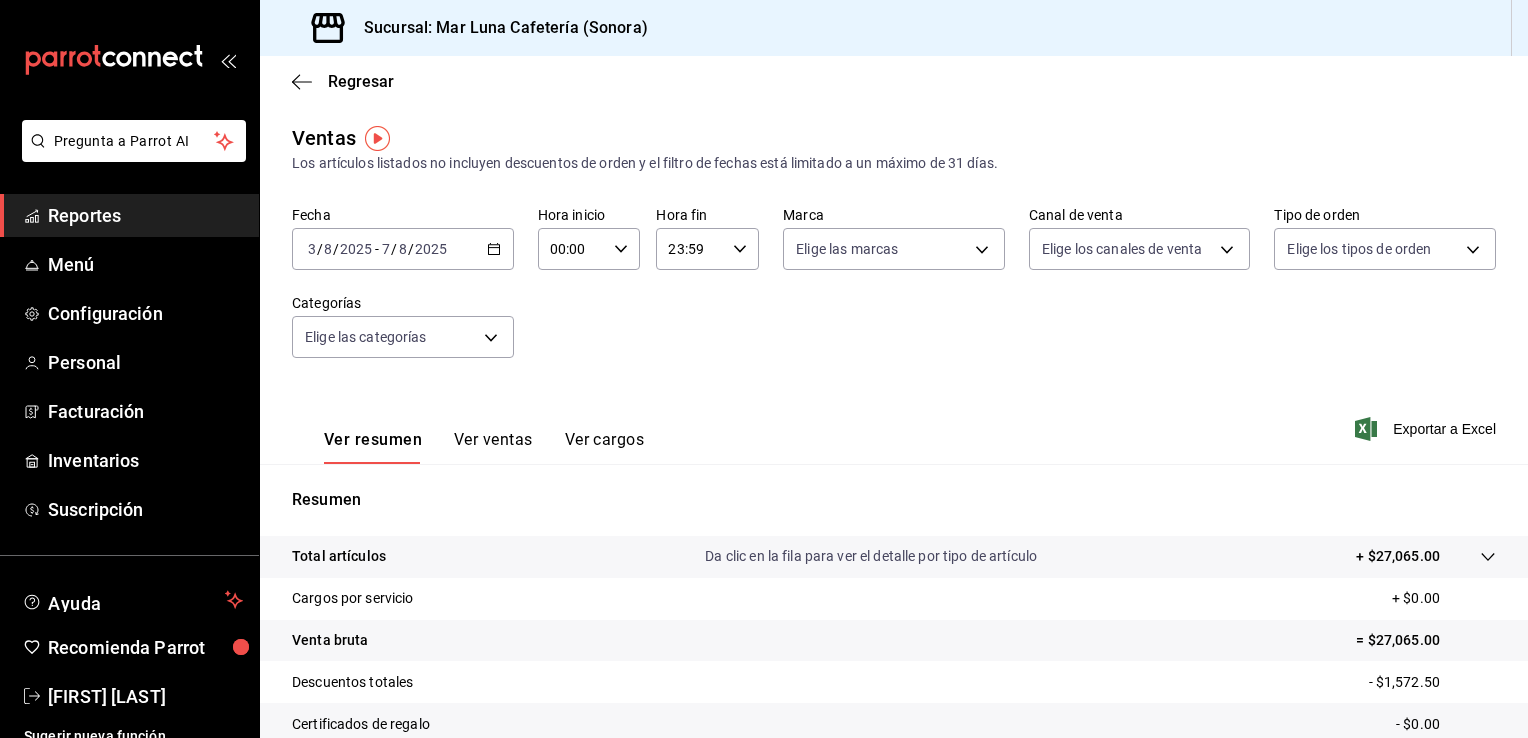 click on "2025-08-03 3 / 8 / 2025 - 2025-08-07 7 / 8 / 2025" at bounding box center [403, 249] 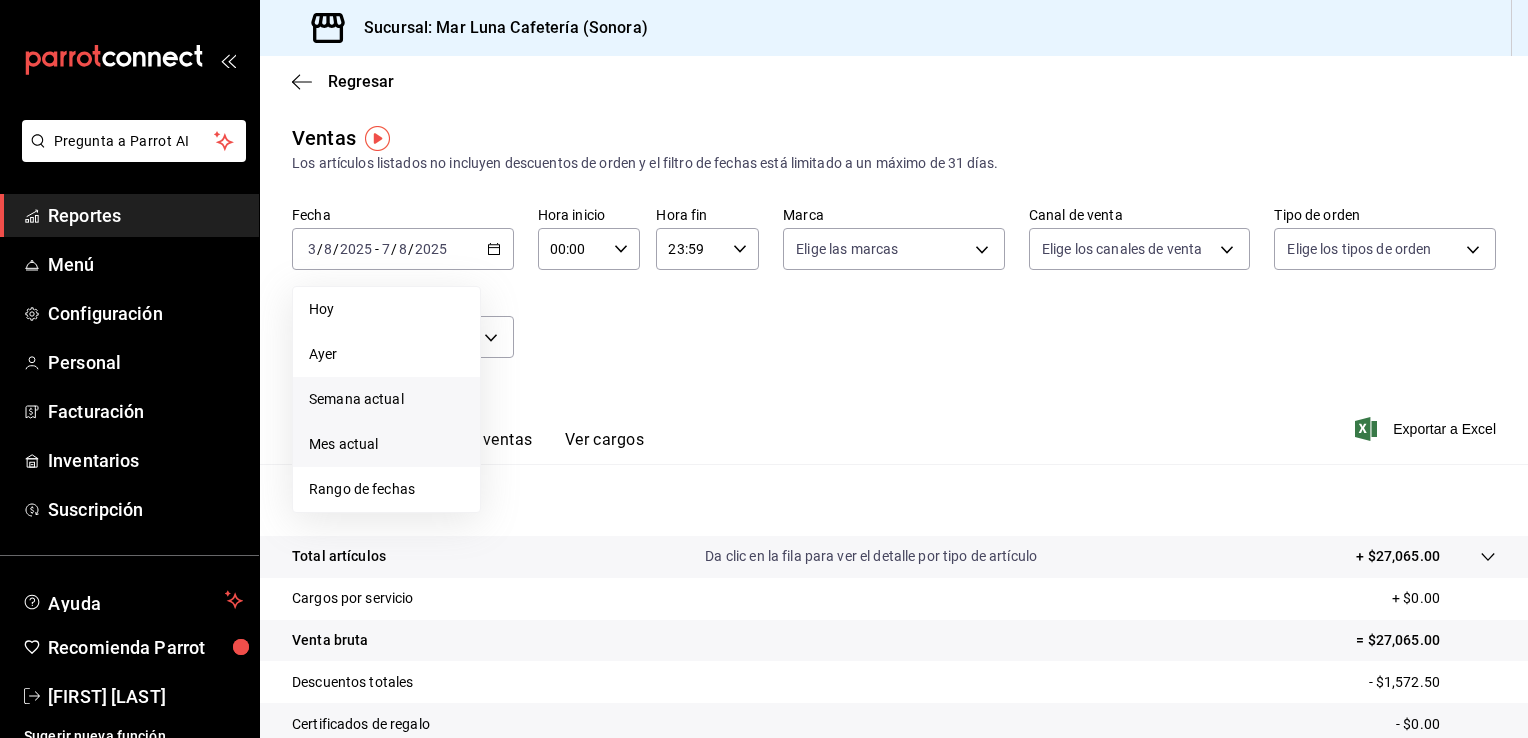 click on "Mes actual" at bounding box center (386, 444) 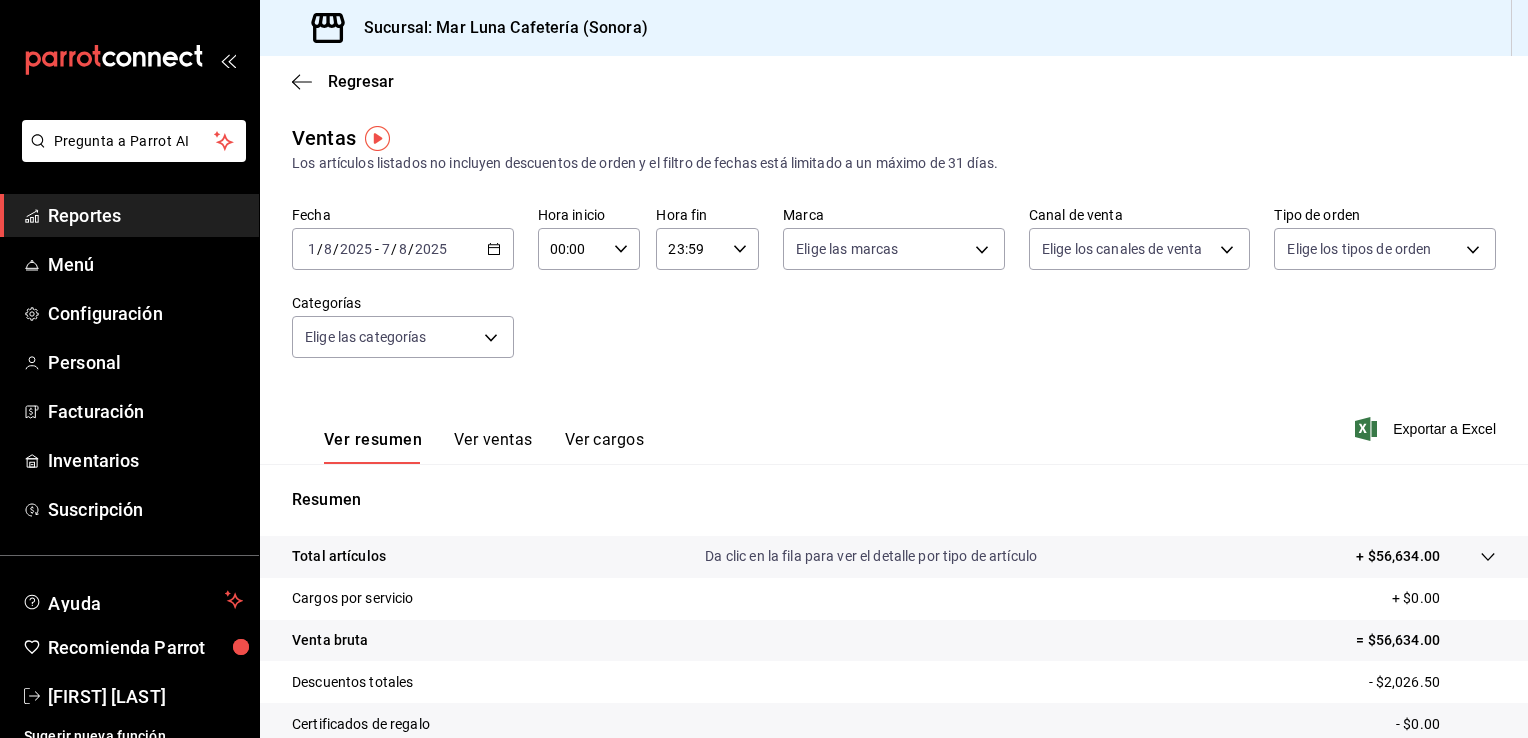 click 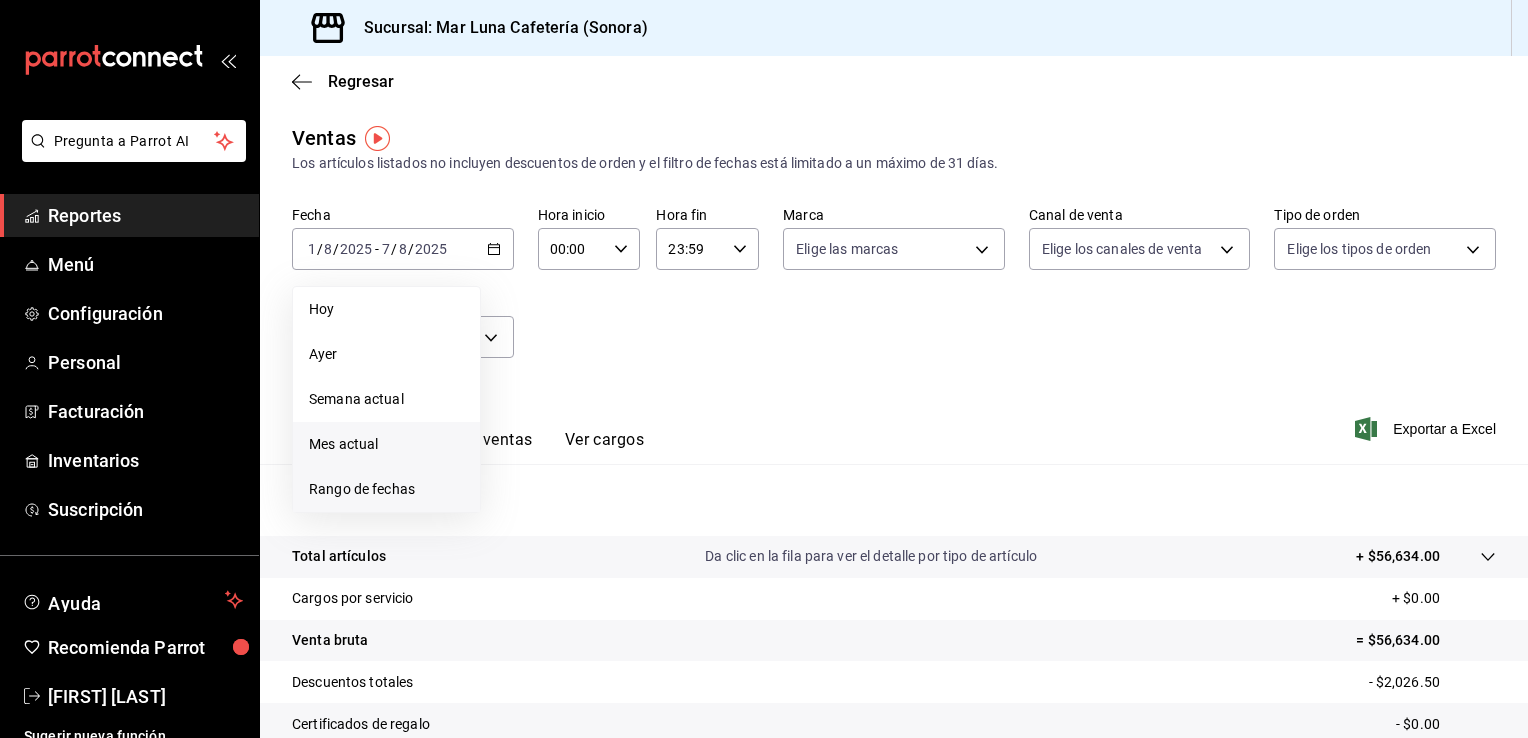 click on "Rango de fechas" at bounding box center [386, 489] 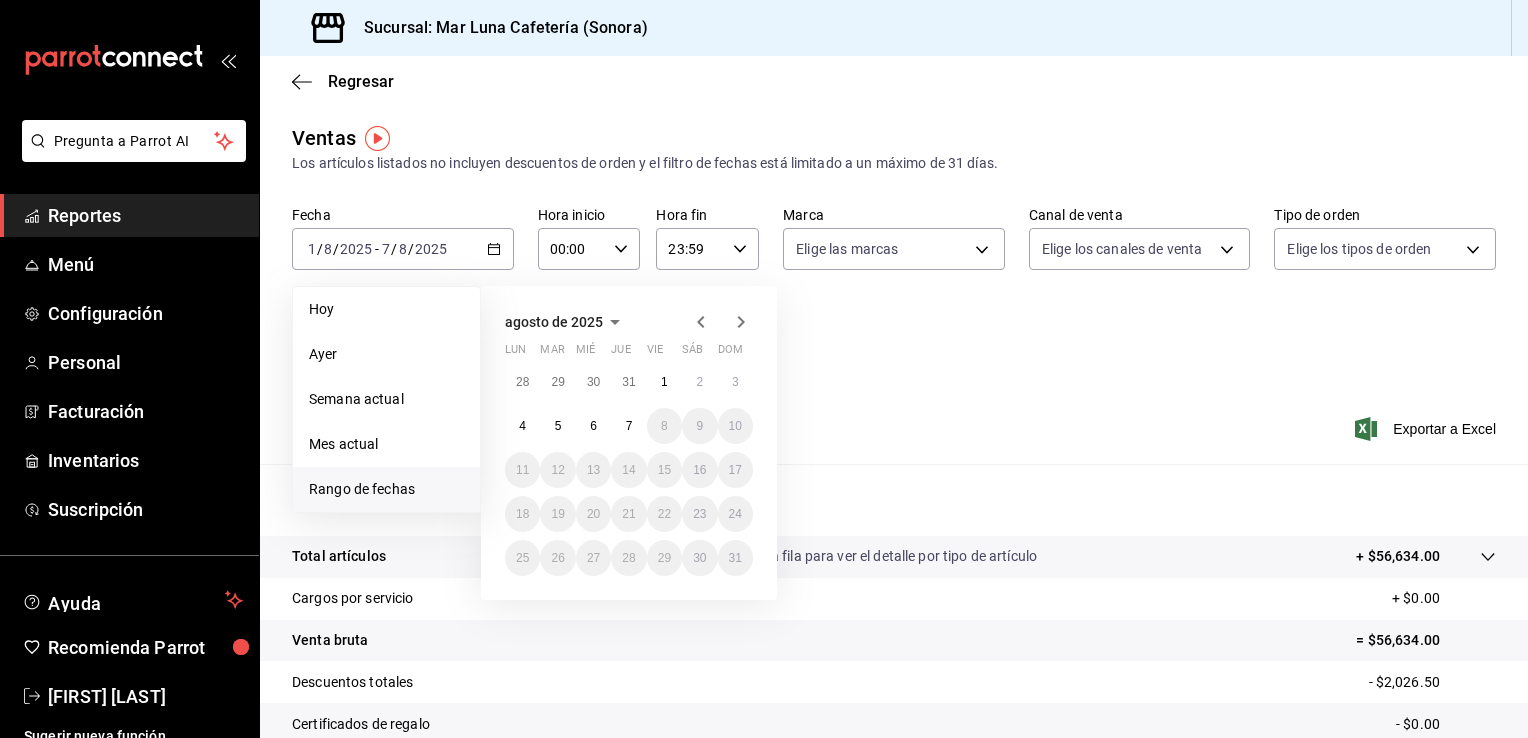 click 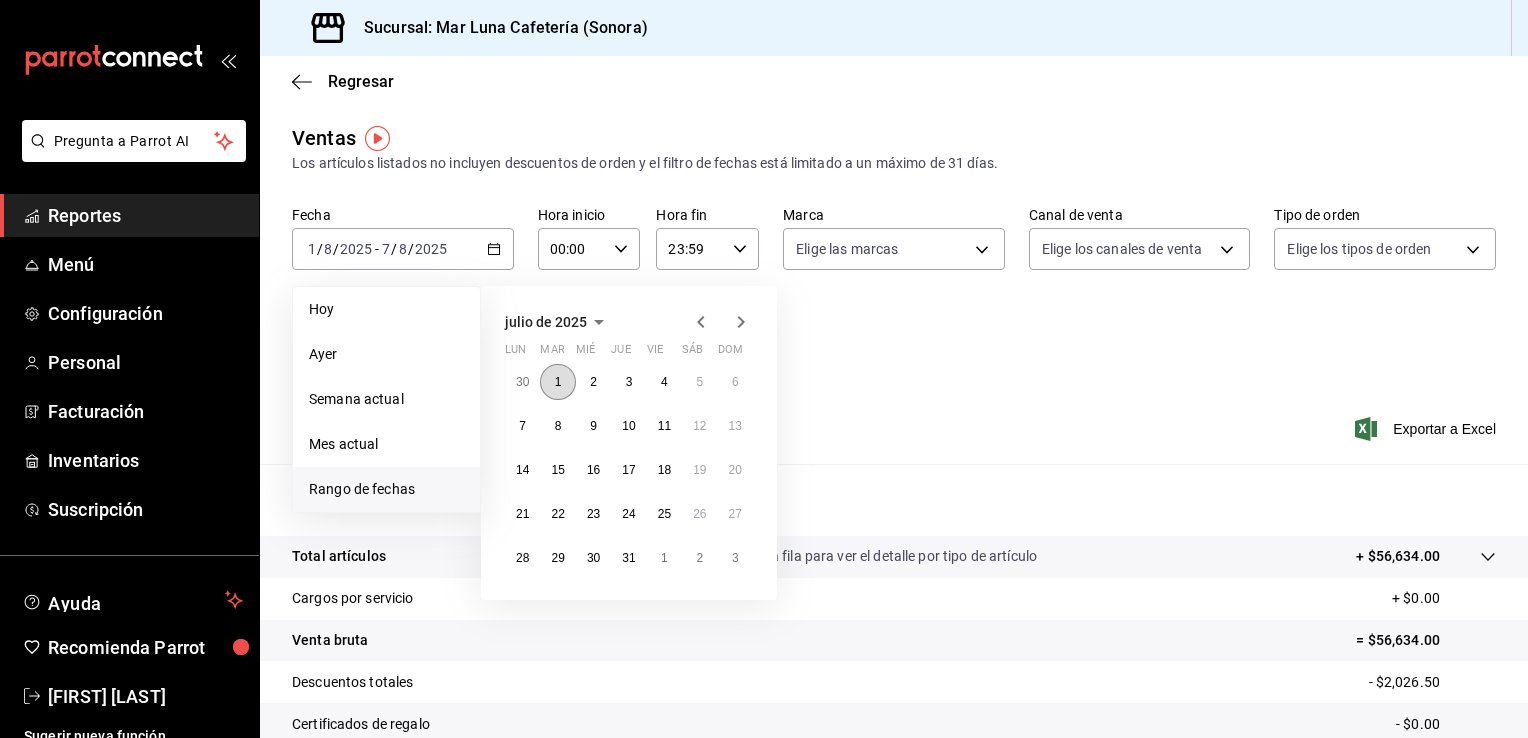 click on "1" at bounding box center [557, 382] 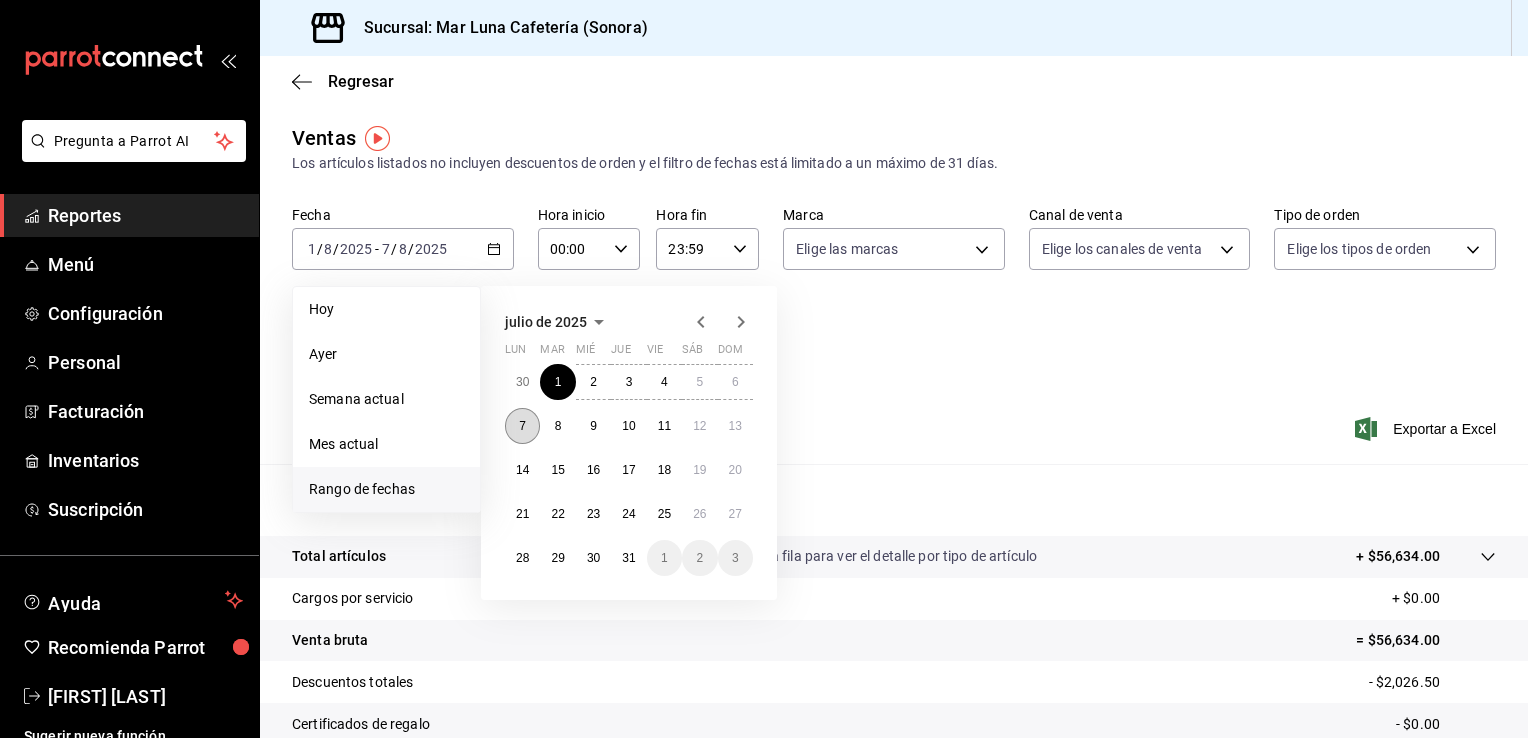 click on "7" at bounding box center (522, 426) 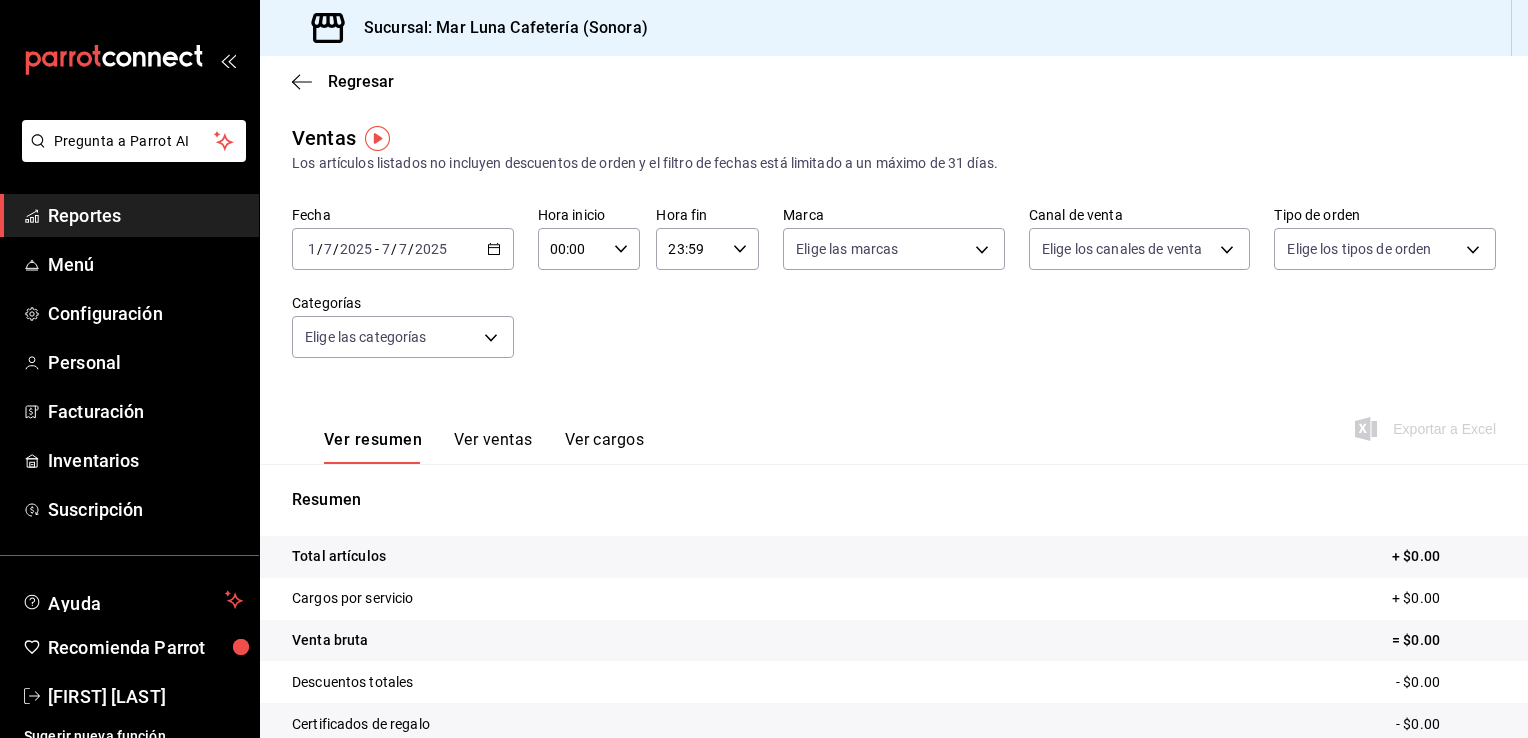 click 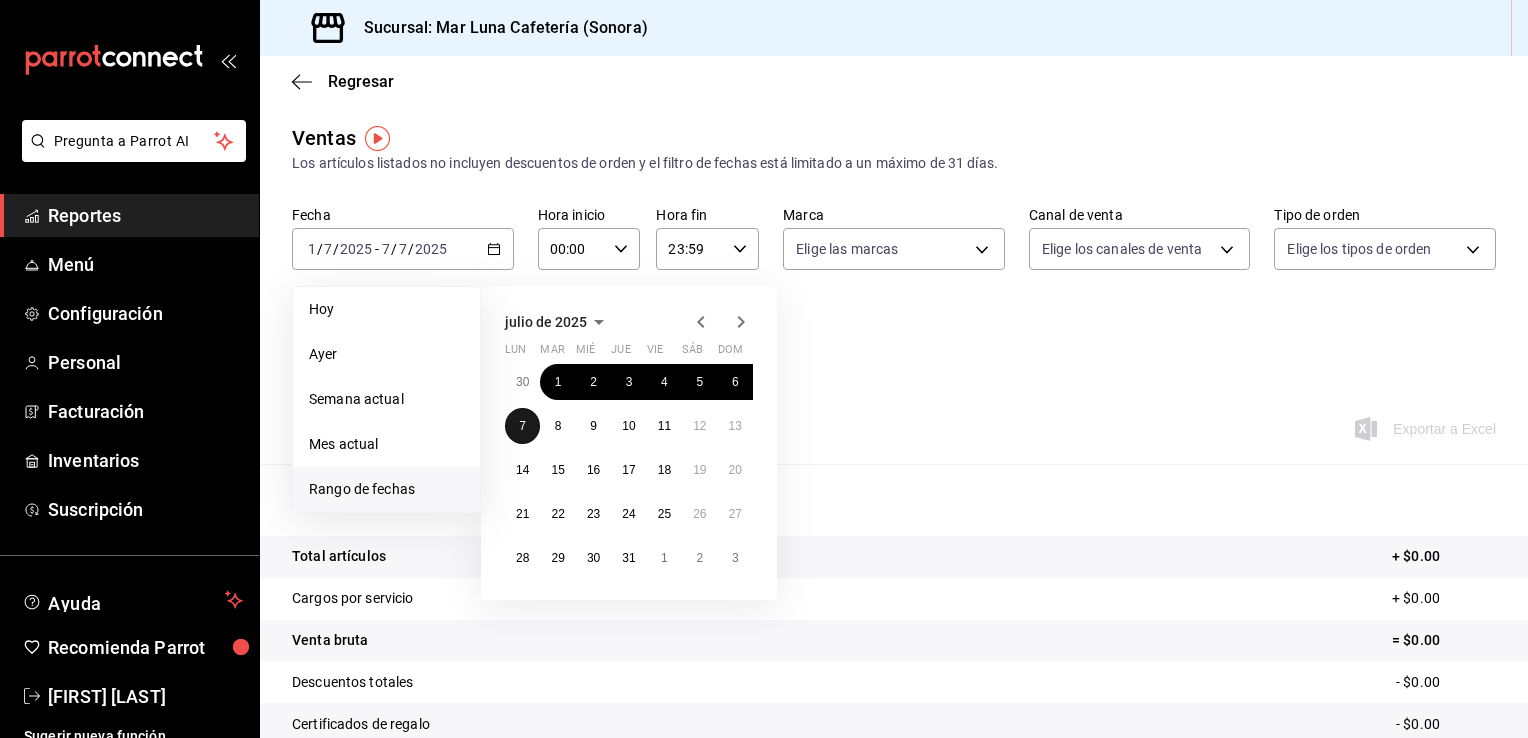 click on "7" at bounding box center [522, 426] 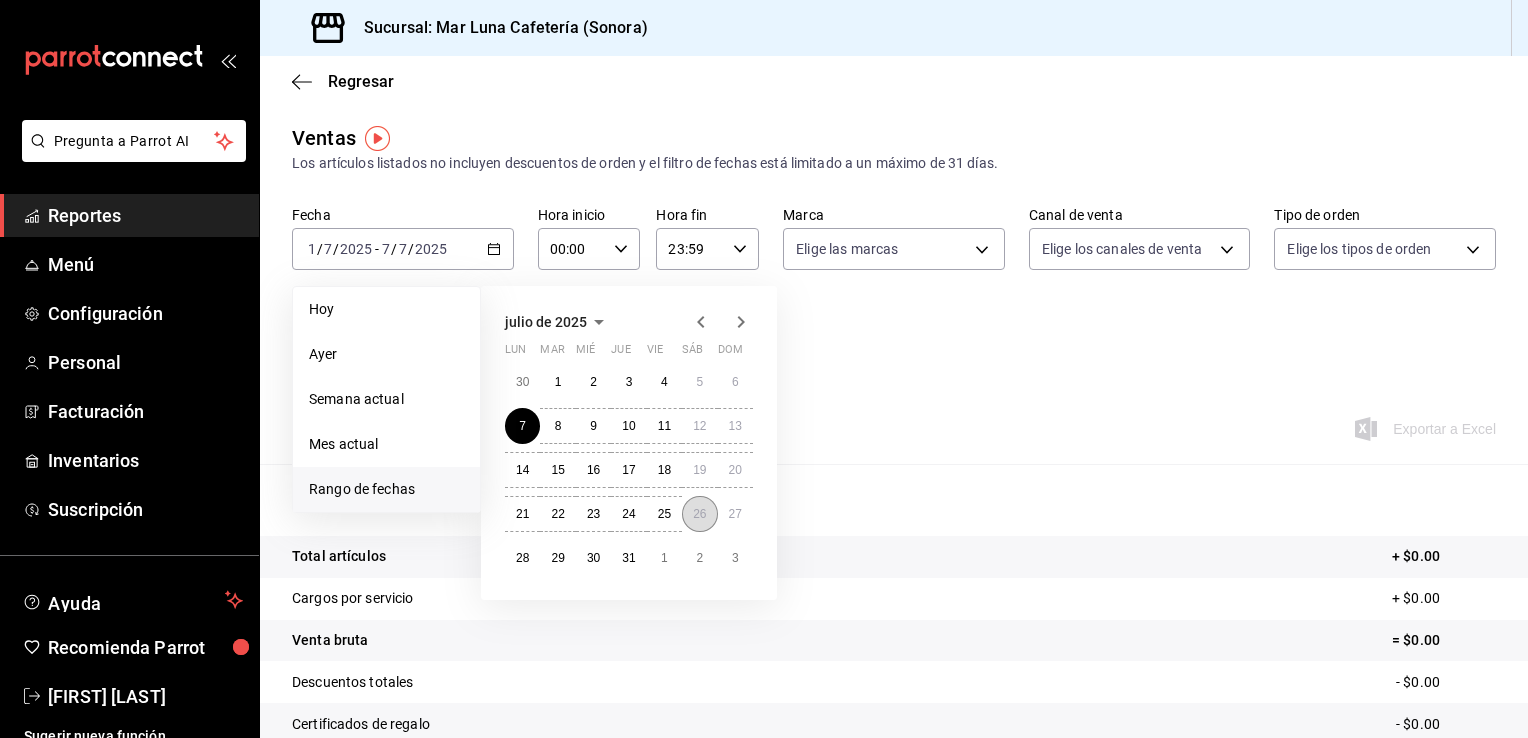 click on "26" at bounding box center [699, 514] 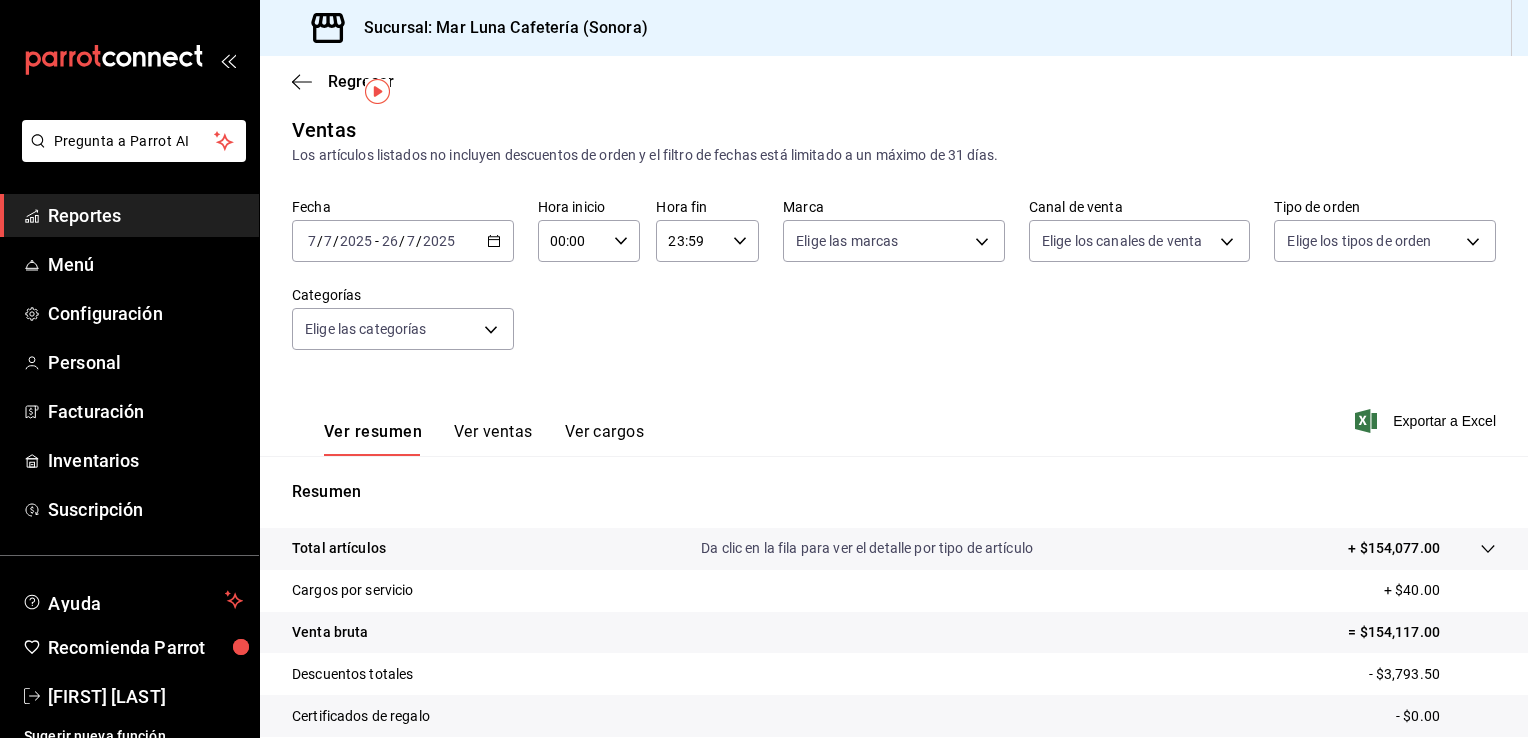 scroll, scrollTop: 0, scrollLeft: 0, axis: both 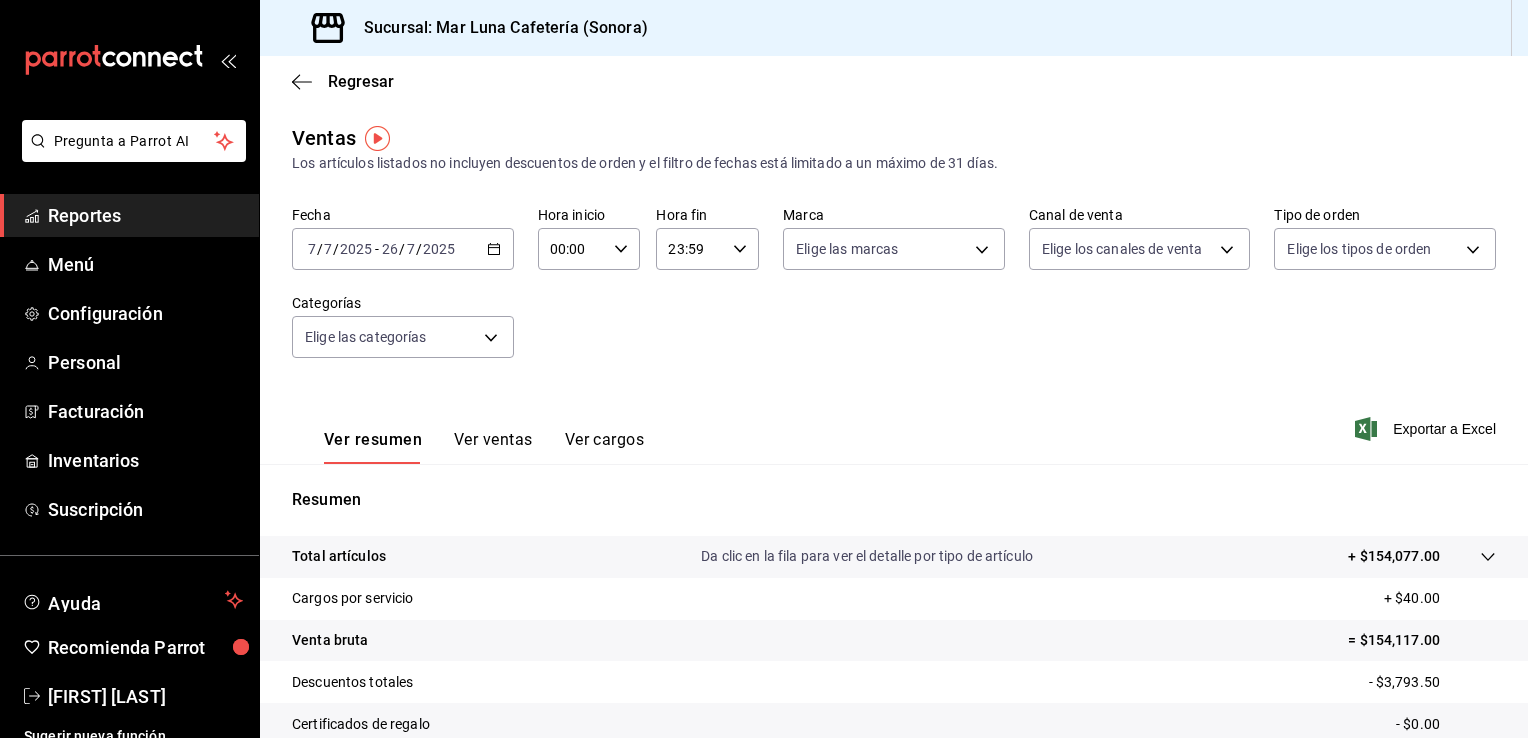 click 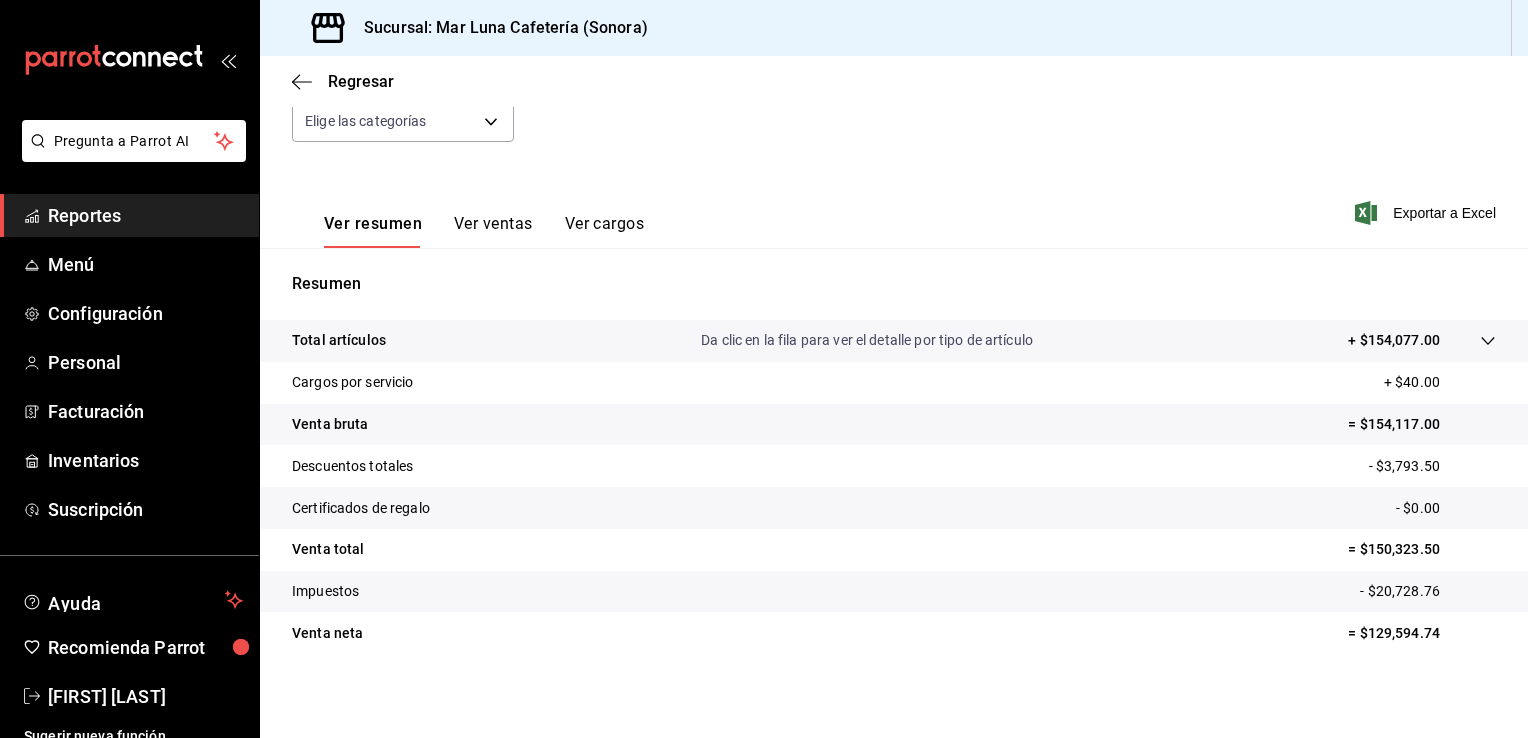 scroll, scrollTop: 220, scrollLeft: 0, axis: vertical 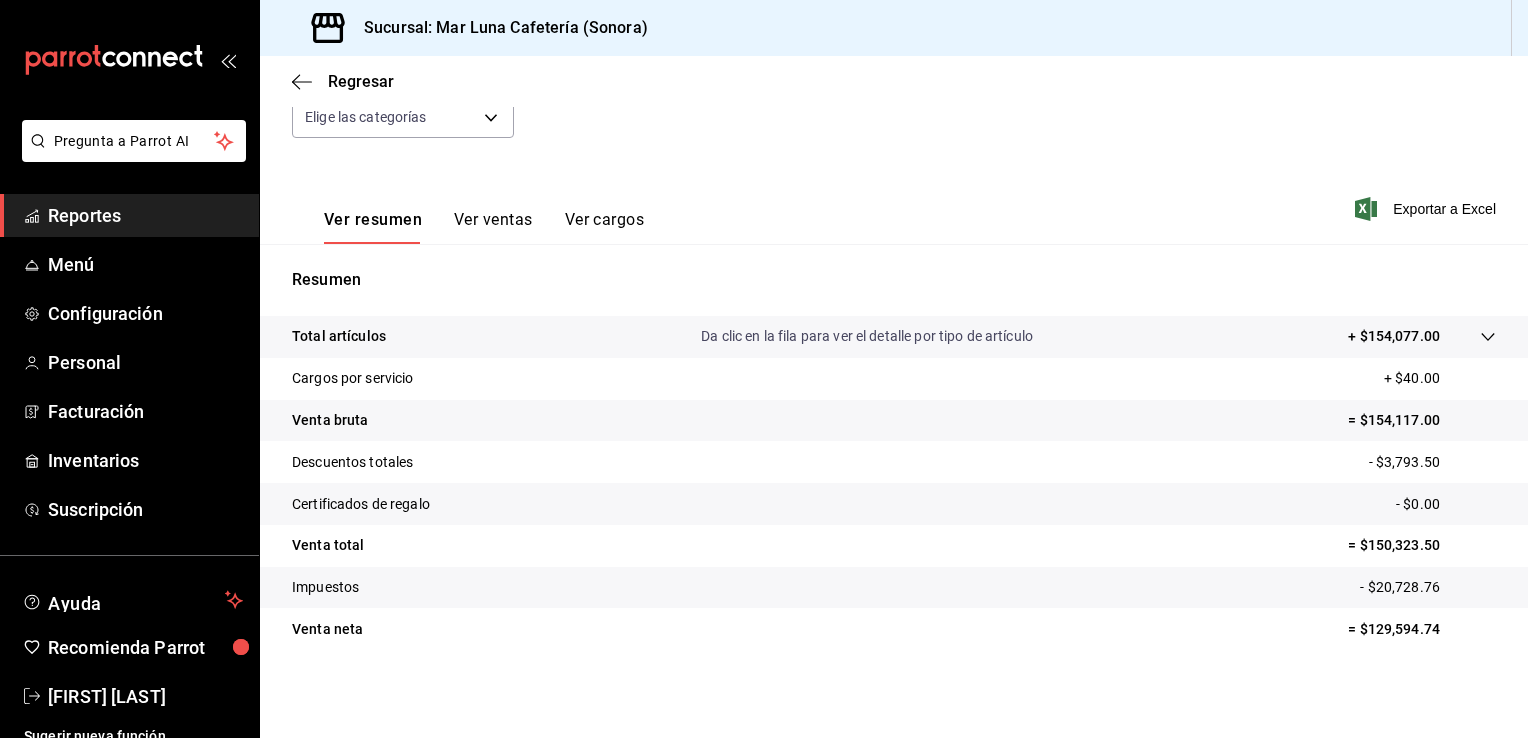 click on "Ver resumen Ver ventas Ver cargos Exportar a Excel" at bounding box center [894, 203] 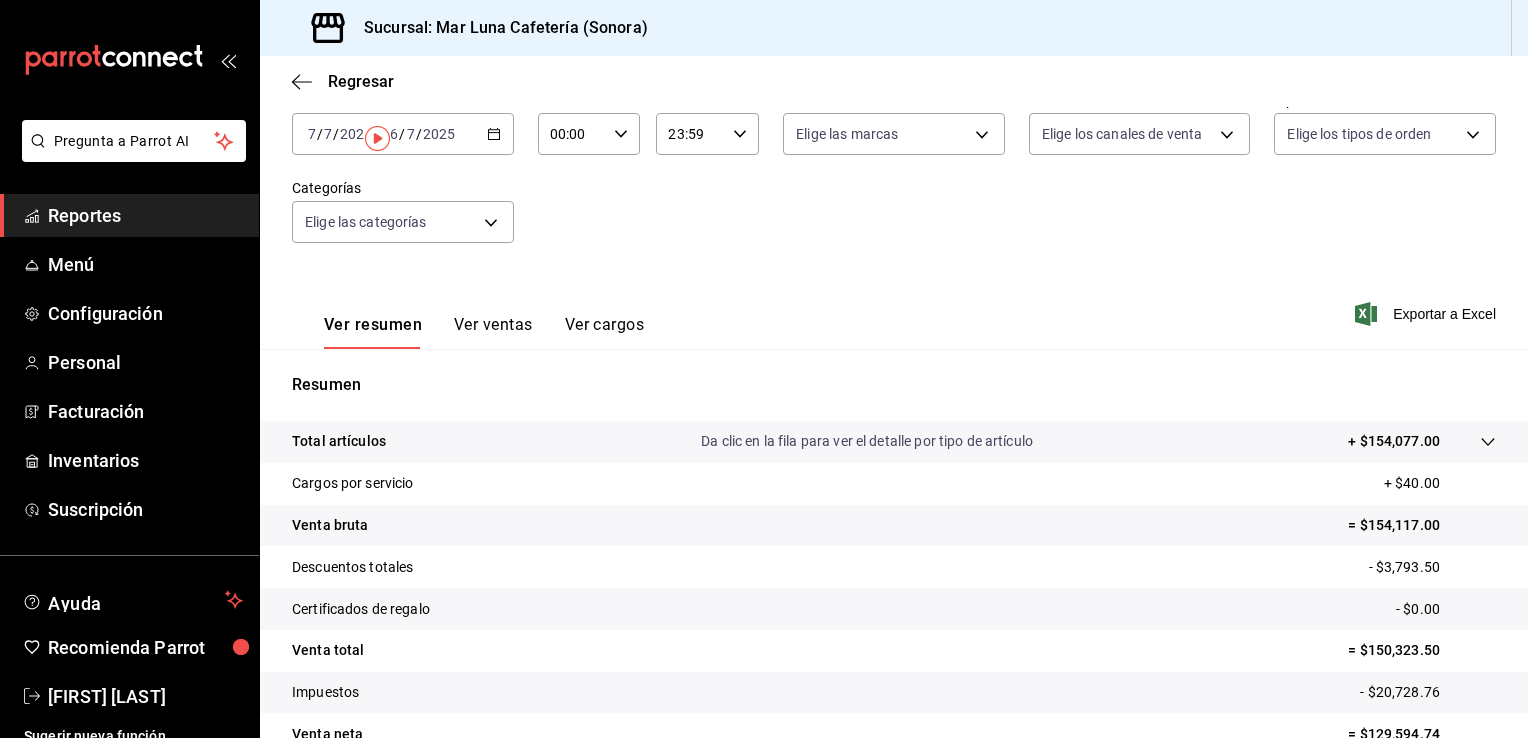 scroll, scrollTop: 0, scrollLeft: 0, axis: both 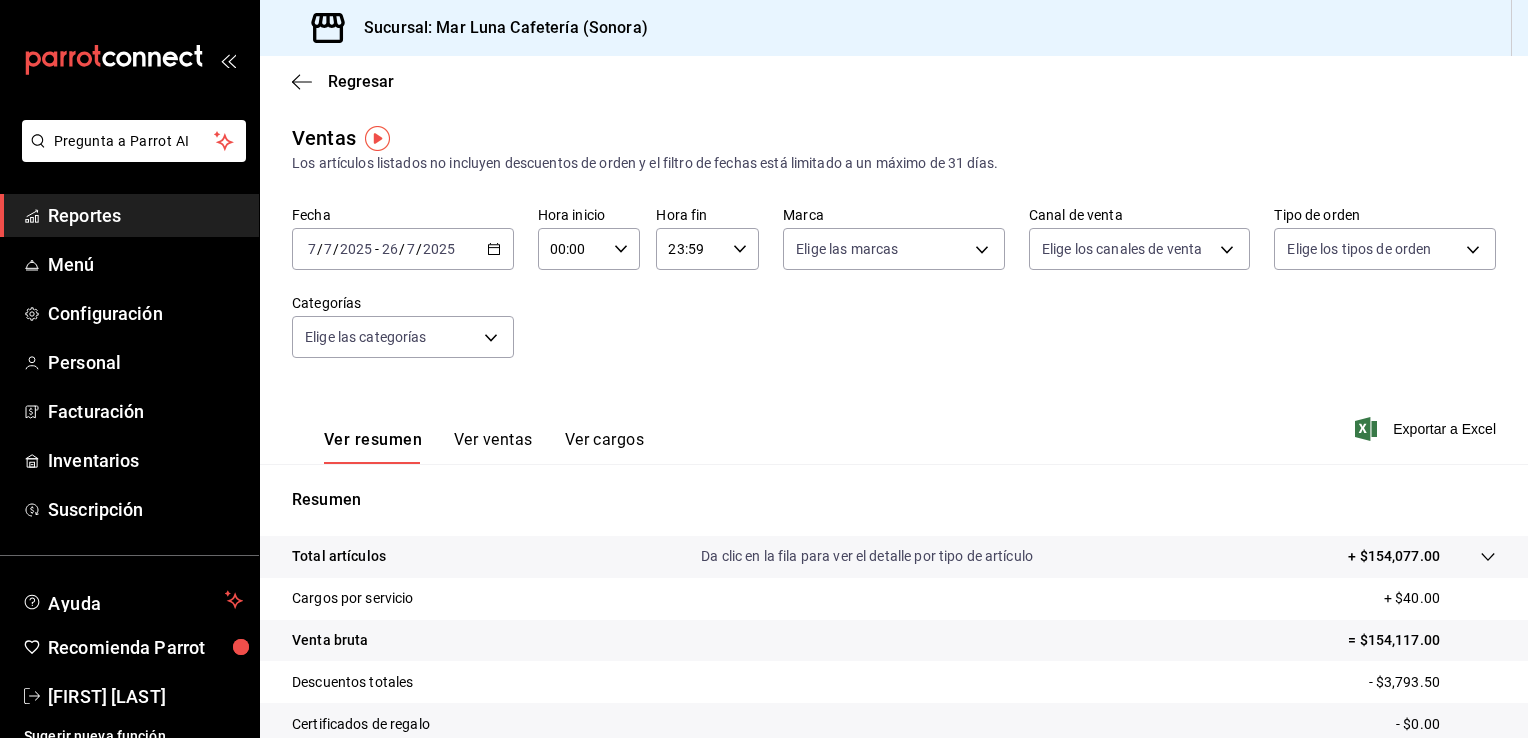 click on "[DATE] [DATE] - [DATE] [DATE]" at bounding box center [403, 249] 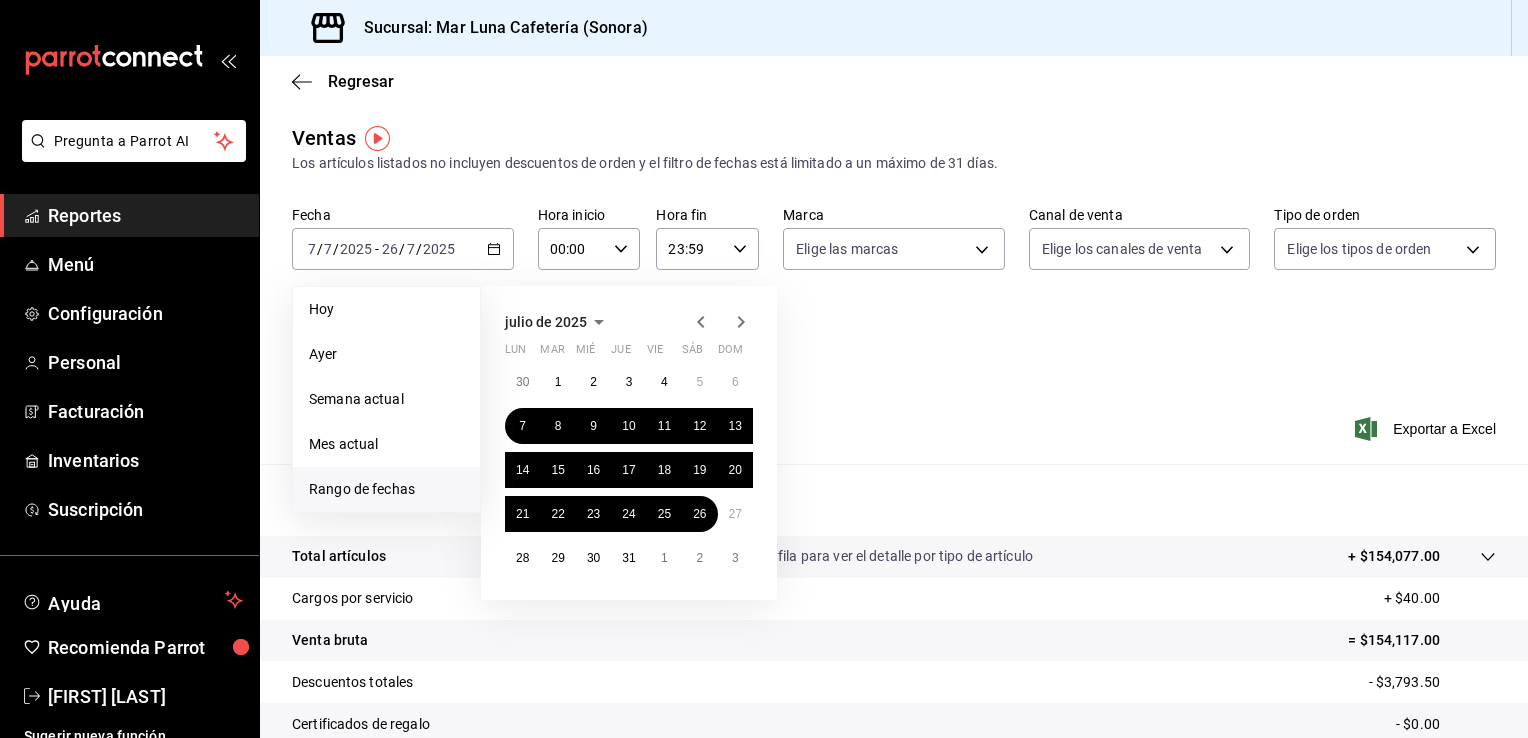 click 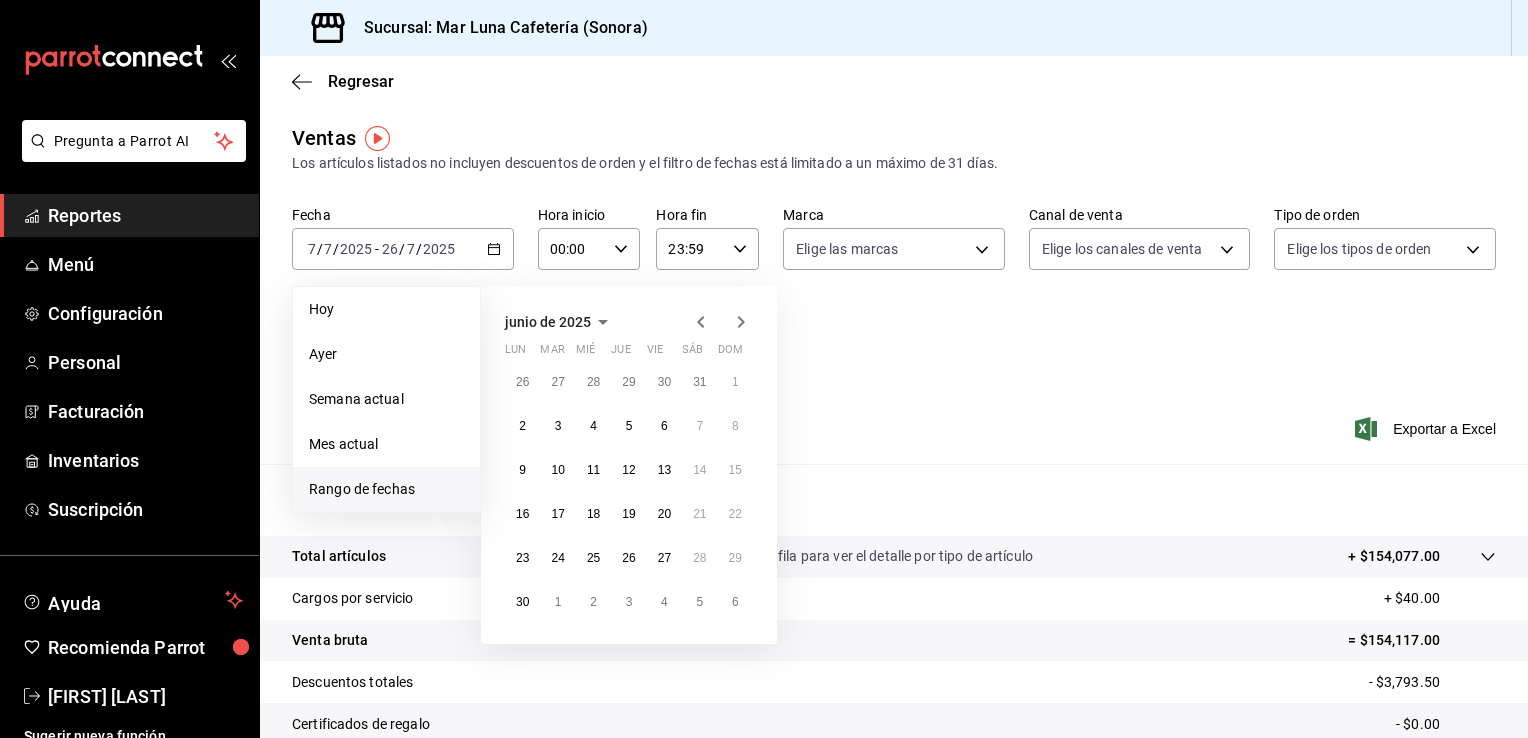 click on "Ver resumen Ver ventas Ver cargos Exportar a Excel" at bounding box center [894, 423] 